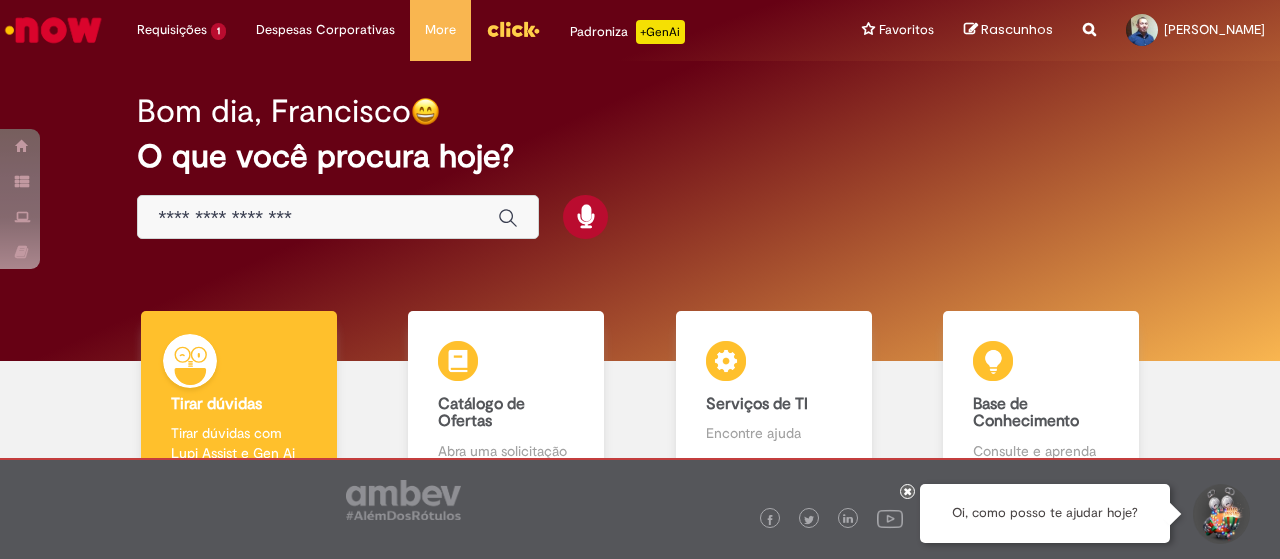 scroll, scrollTop: 0, scrollLeft: 0, axis: both 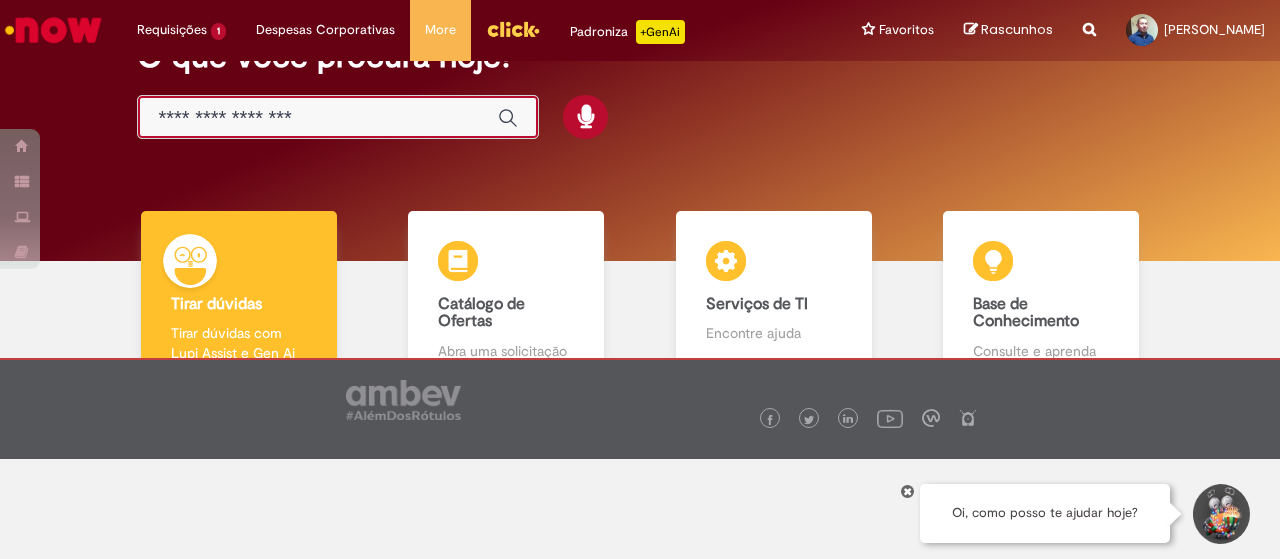 click at bounding box center (318, 118) 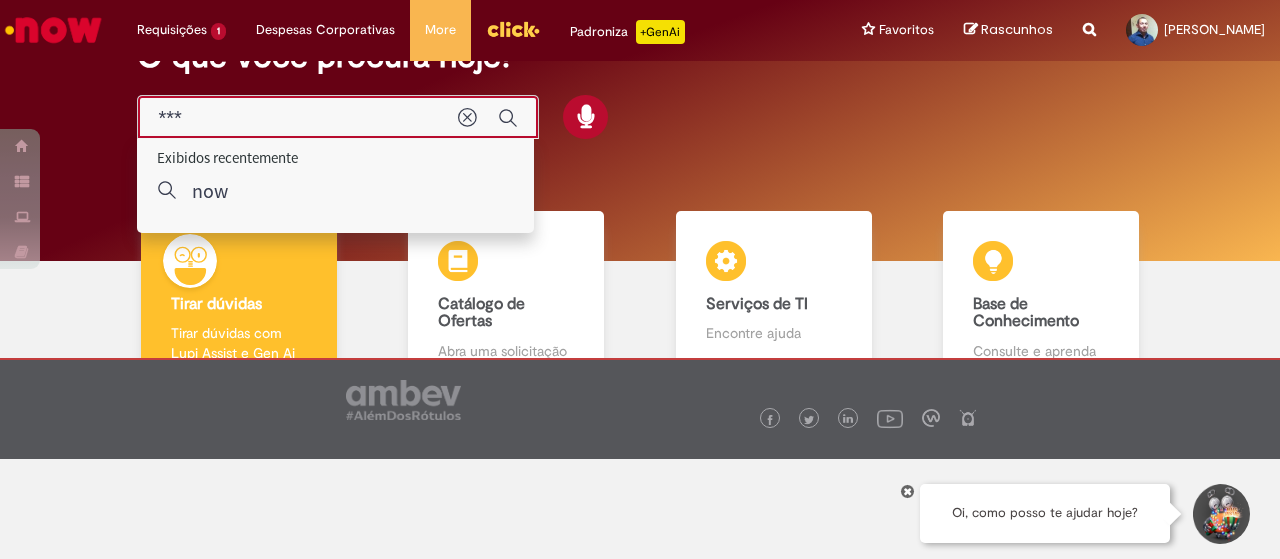 type on "***" 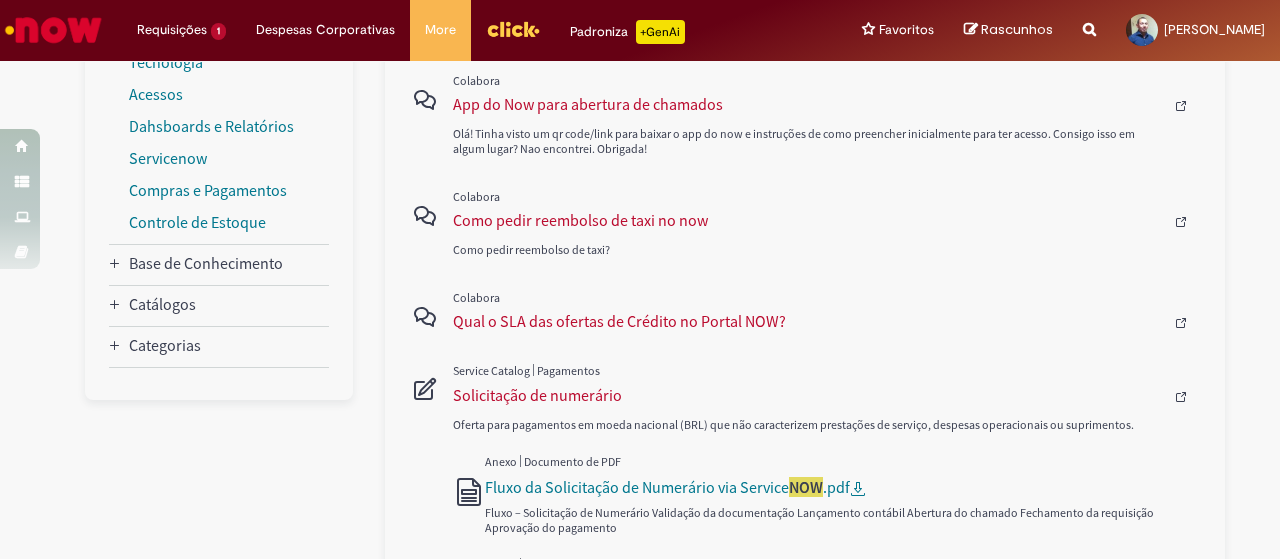scroll, scrollTop: 500, scrollLeft: 0, axis: vertical 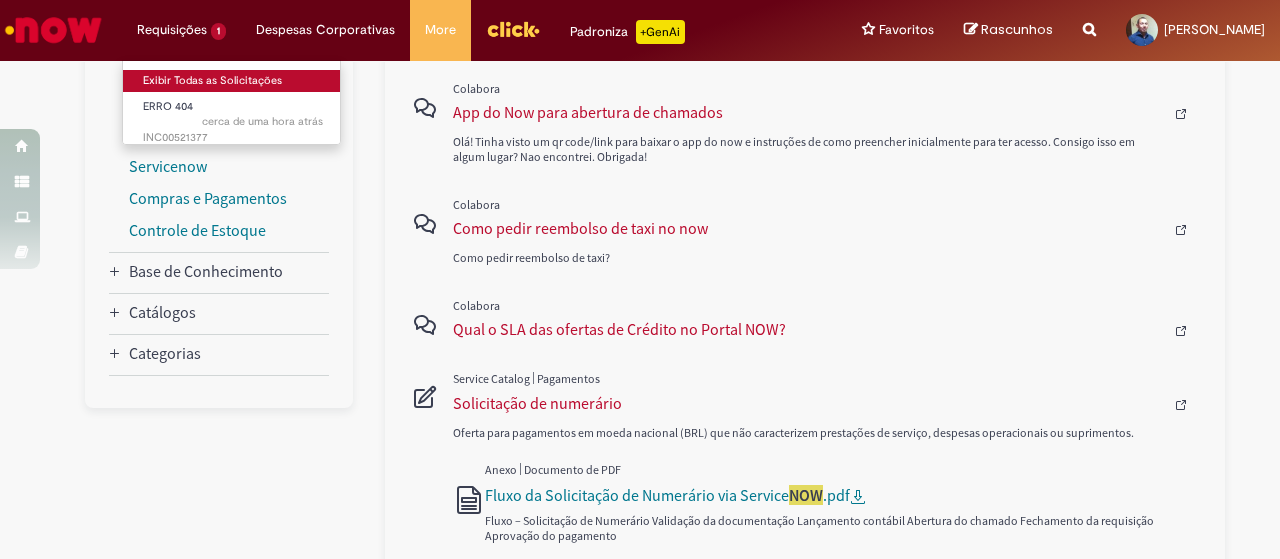 click on "Exibir Todas as Solicitações" at bounding box center (233, 81) 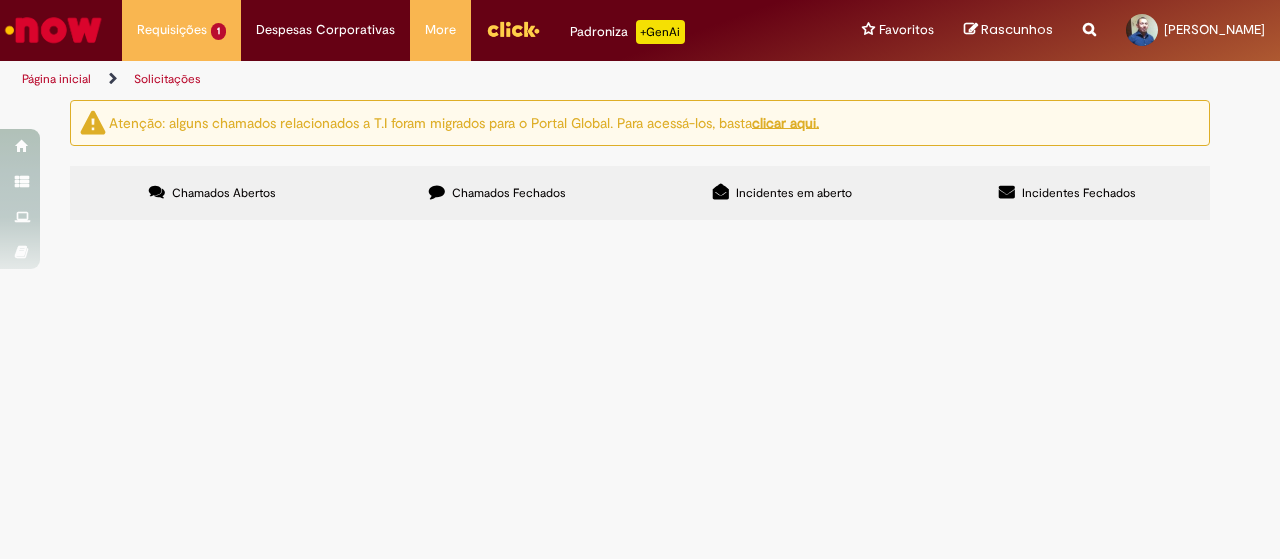 scroll, scrollTop: 0, scrollLeft: 0, axis: both 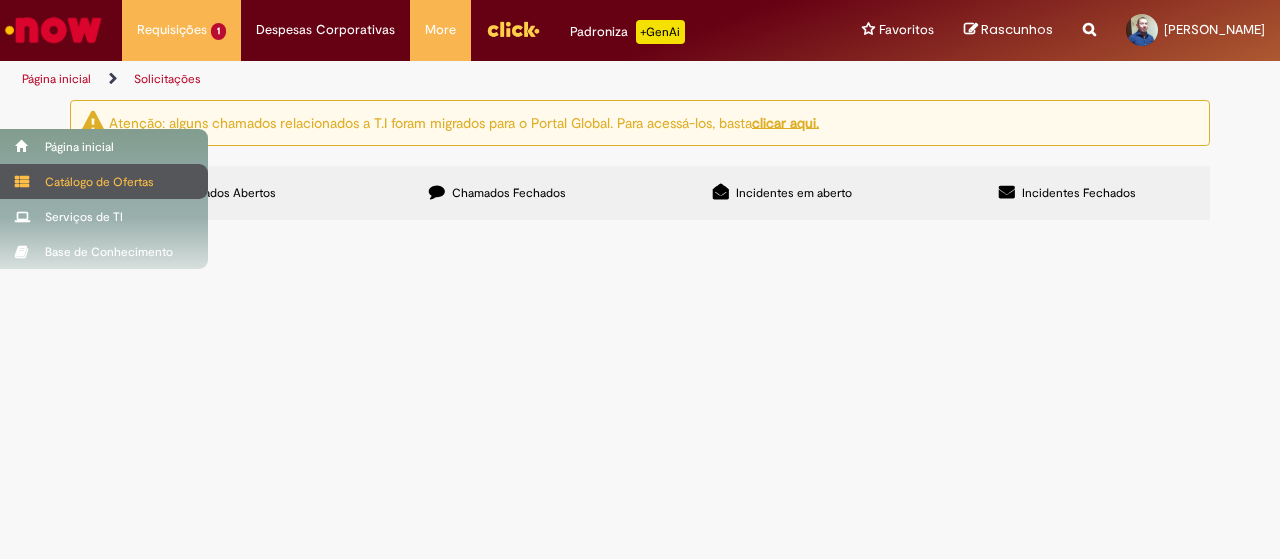 click on "Catálogo de Ofertas" at bounding box center (104, 181) 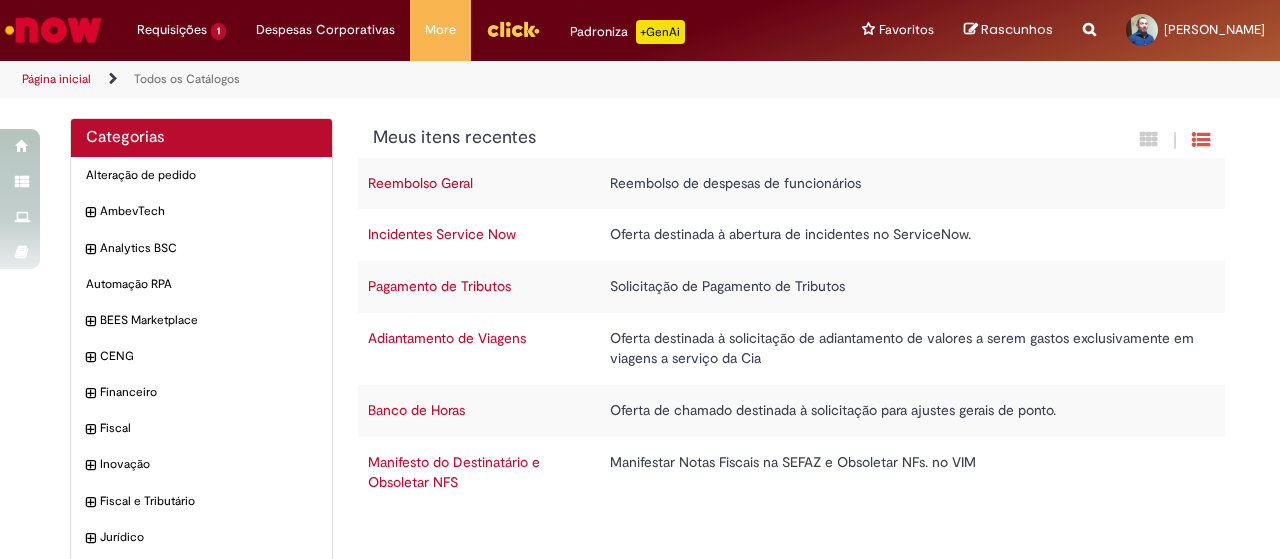 click on "Incidentes Service Now" at bounding box center (442, 234) 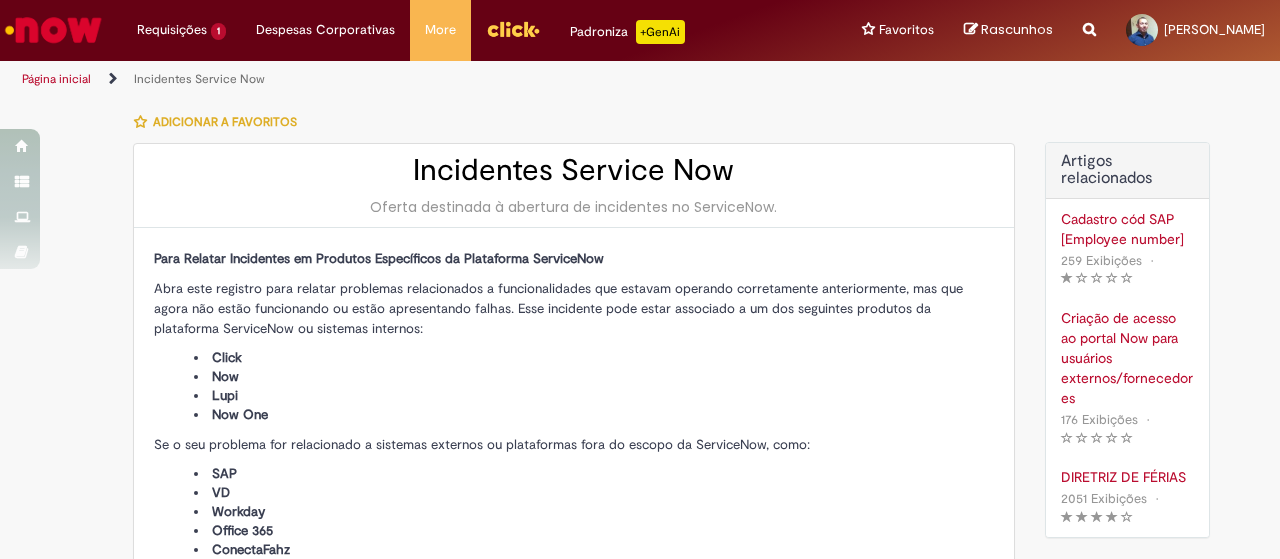 type on "**********" 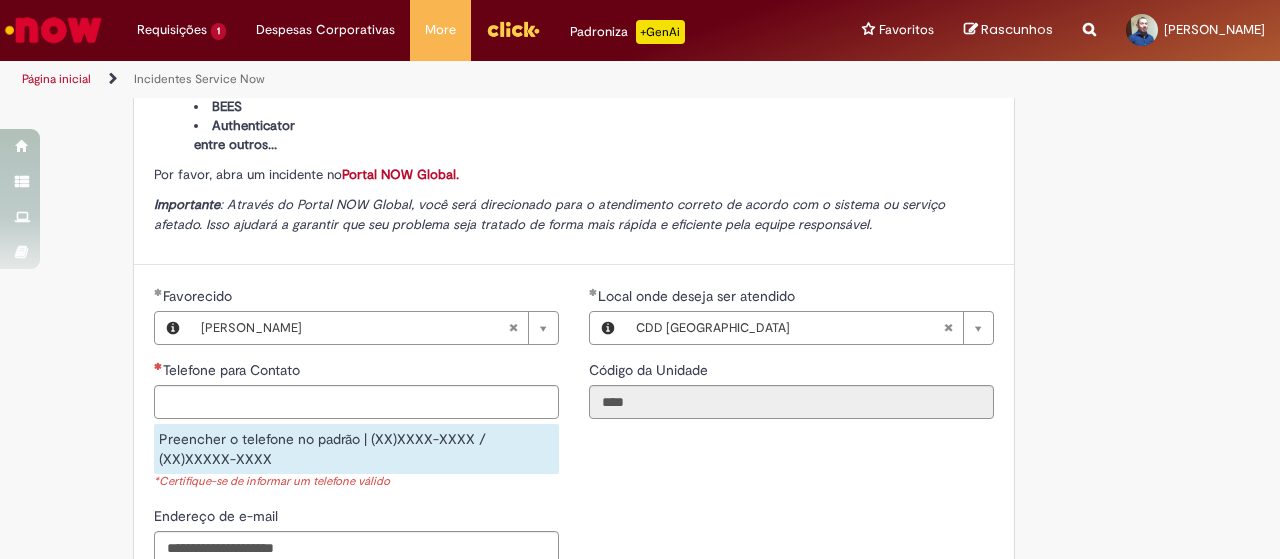 scroll, scrollTop: 700, scrollLeft: 0, axis: vertical 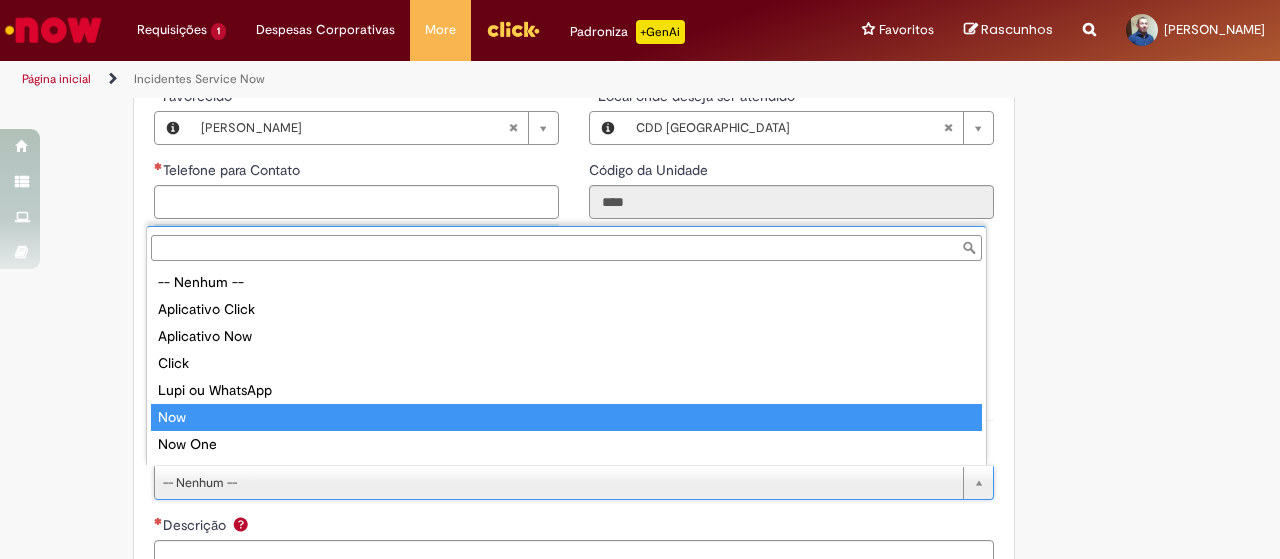 type on "***" 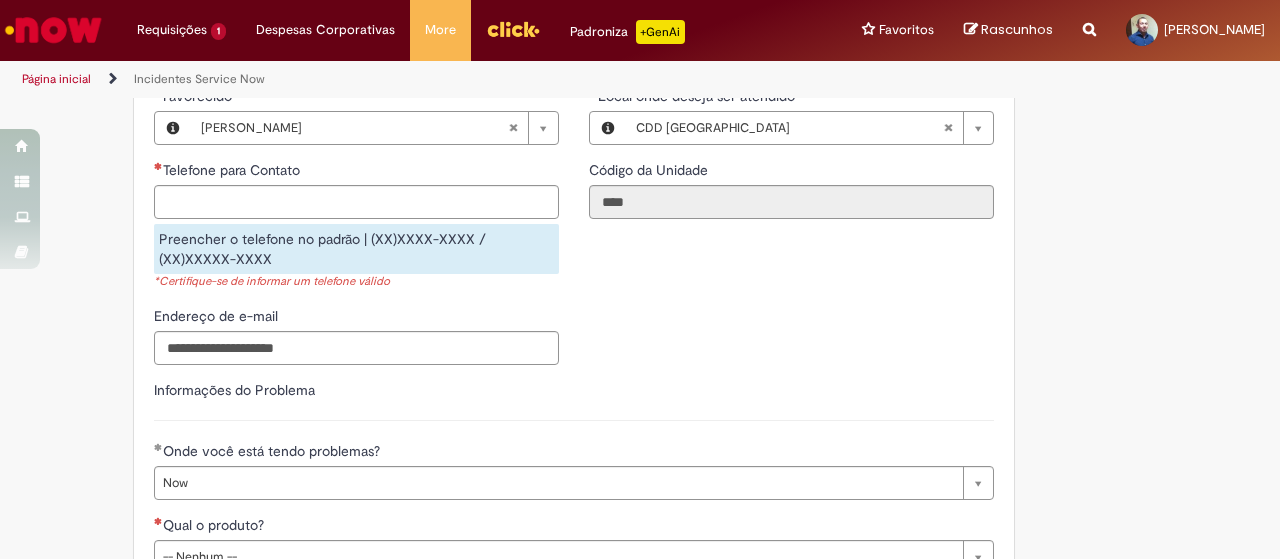 click on "Adicionar a Favoritos
Incidentes Service Now
Oferta destinada à abertura de incidentes no ServiceNow.
Para Relatar Incidentes em Produtos Específicos da Plataforma ServiceNow
Abra este registro para relatar problemas relacionados a funcionalidades que estavam operando corretamente anteriormente, mas que agora não estão funcionando ou estão apresentando falhas. Esse incidente pode estar associado a um dos seguintes produtos da plataforma ServiceNow ou sistemas internos:
Click
Now
Lupi
Now One
Se o seu problema for relacionado a sistemas externos ou plataformas fora do escopo da ServiceNow, como:
SAP
VD
Workday
Office 365
ConectaFahz
Aurora
WMS
BEES
Authenticator     entre outros...
Por favor, abra um incidente no  Portal NOW Global.
Importante
Urgência Grupo resolvedor          Pesquisar usando lista" at bounding box center [640, 208] 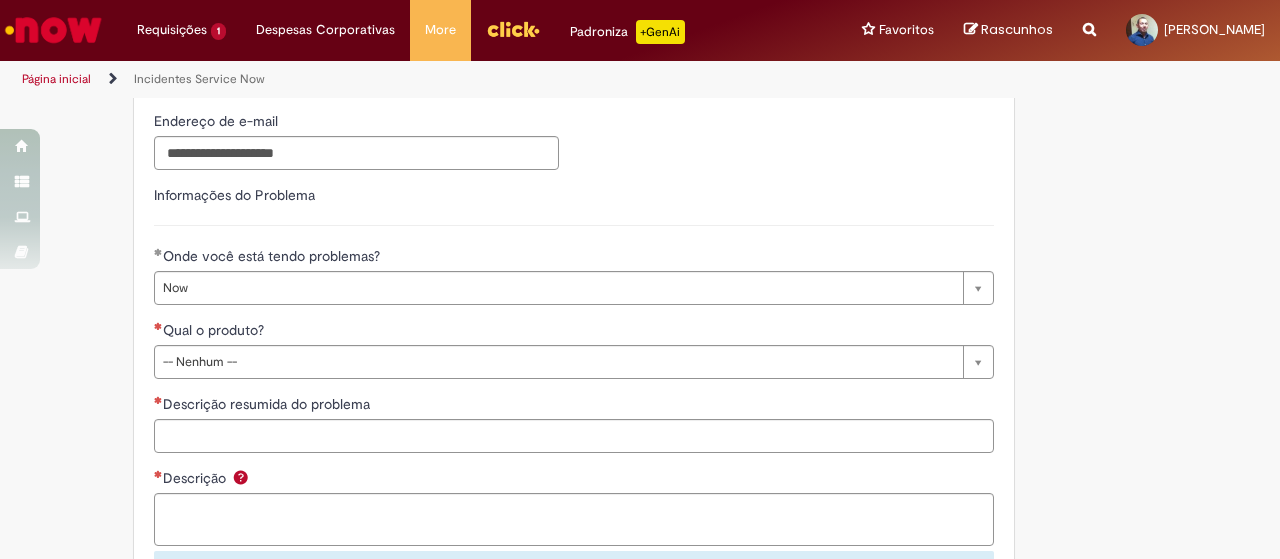 scroll, scrollTop: 1000, scrollLeft: 0, axis: vertical 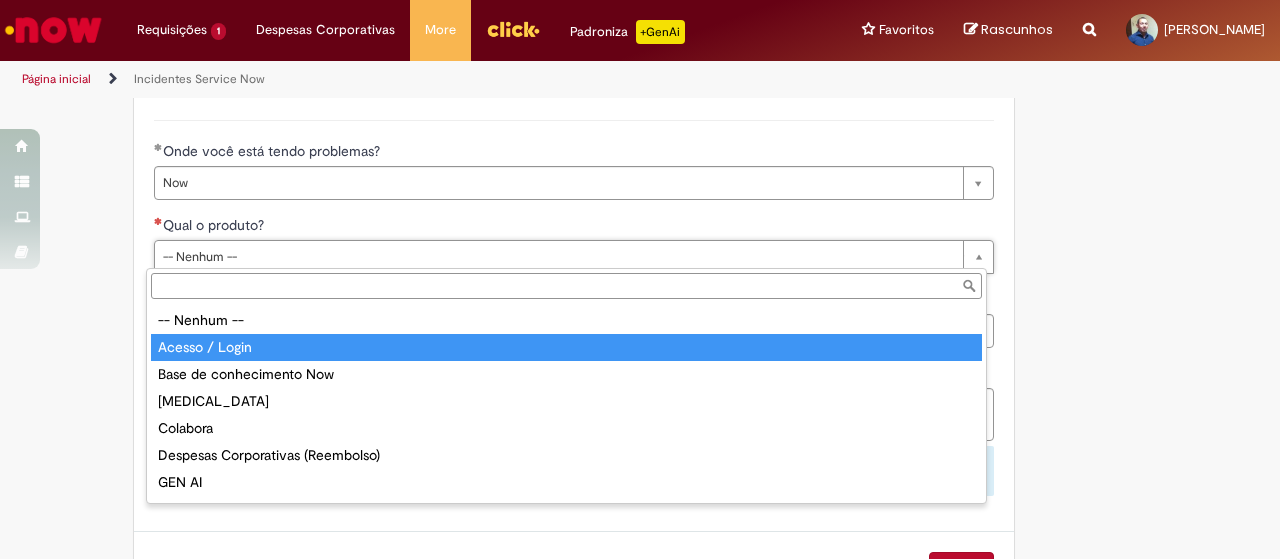 type on "**********" 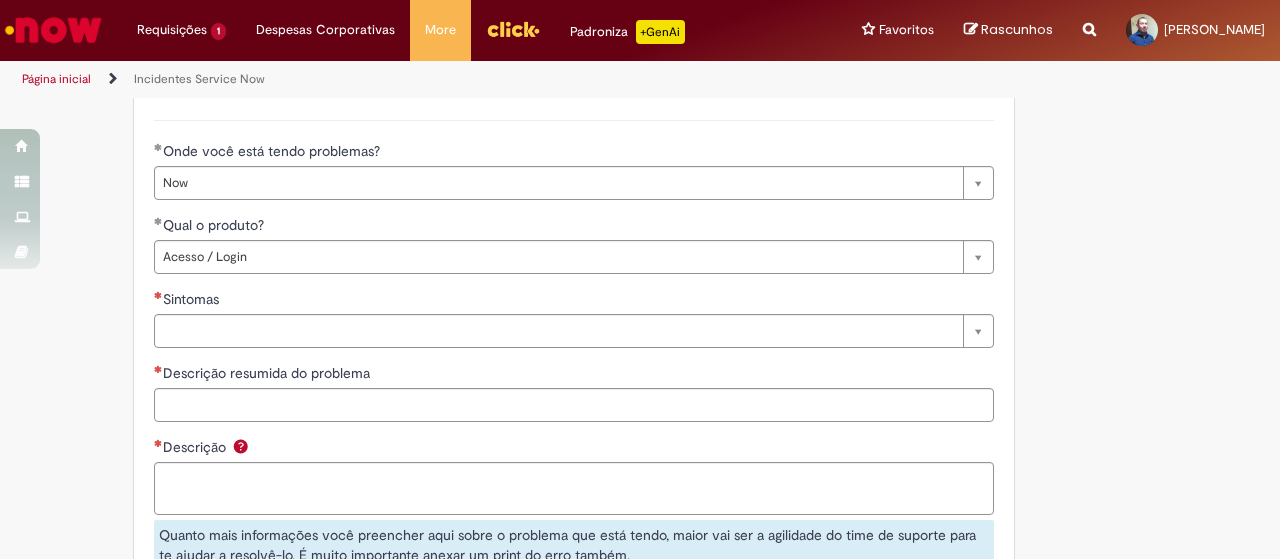 click on "Adicionar a Favoritos
Incidentes Service Now
Oferta destinada à abertura de incidentes no ServiceNow.
Para Relatar Incidentes em Produtos Específicos da Plataforma ServiceNow
Abra este registro para relatar problemas relacionados a funcionalidades que estavam operando corretamente anteriormente, mas que agora não estão funcionando ou estão apresentando falhas. Esse incidente pode estar associado a um dos seguintes produtos da plataforma ServiceNow ou sistemas internos:
Click
Now
Lupi
Now One
Se o seu problema for relacionado a sistemas externos ou plataformas fora do escopo da ServiceNow, como:
SAP
VD
Workday
Office 365
ConectaFahz
Aurora
WMS
BEES
Authenticator     entre outros...
Por favor, abra um incidente no  Portal NOW Global.
Importante
Urgência Grupo resolvedor          Pesquisar usando lista" at bounding box center (640, -55) 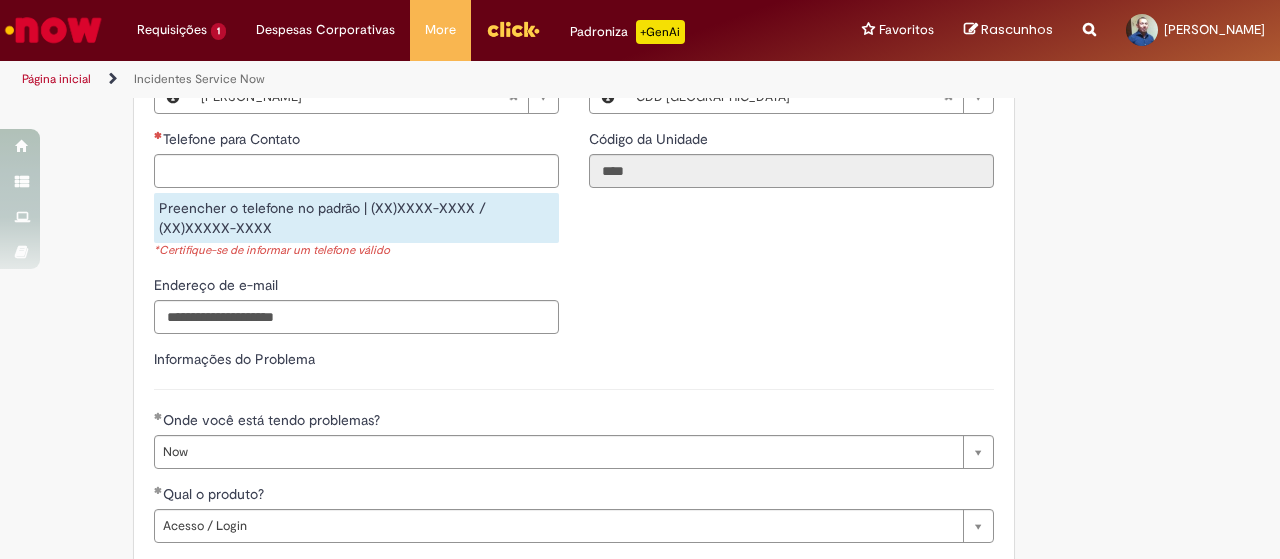 scroll, scrollTop: 700, scrollLeft: 0, axis: vertical 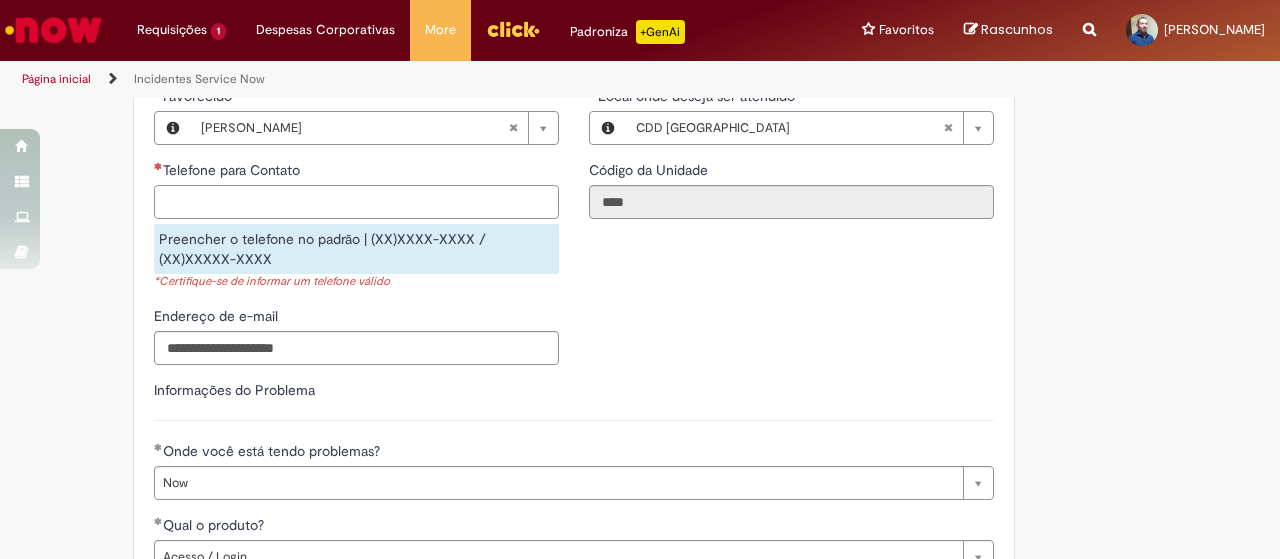 click on "Telefone para Contato" at bounding box center (356, 202) 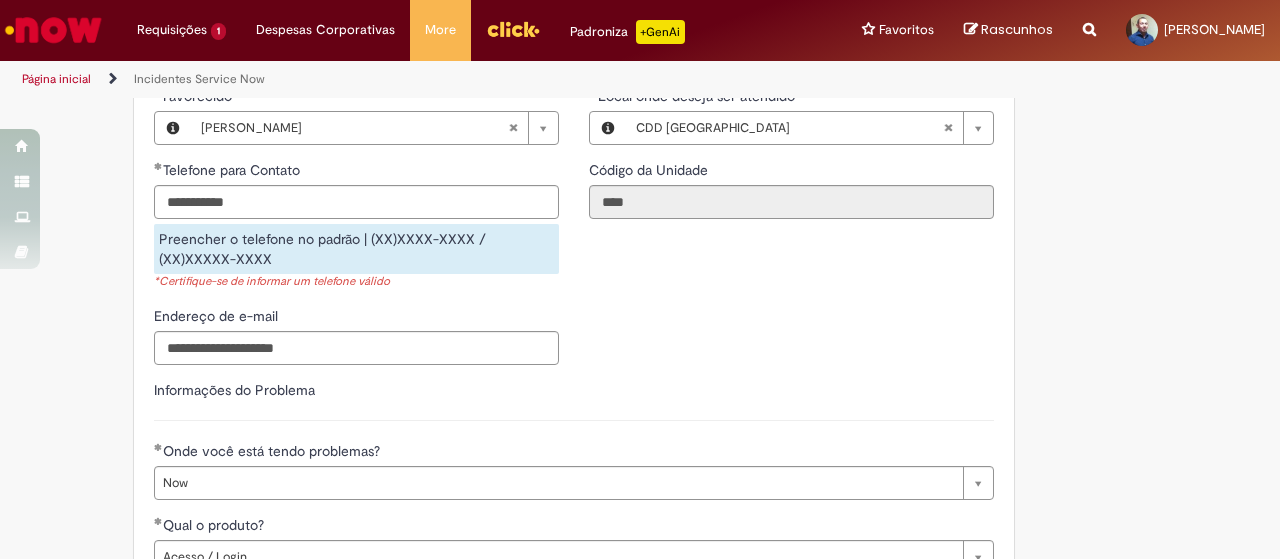 type on "**********" 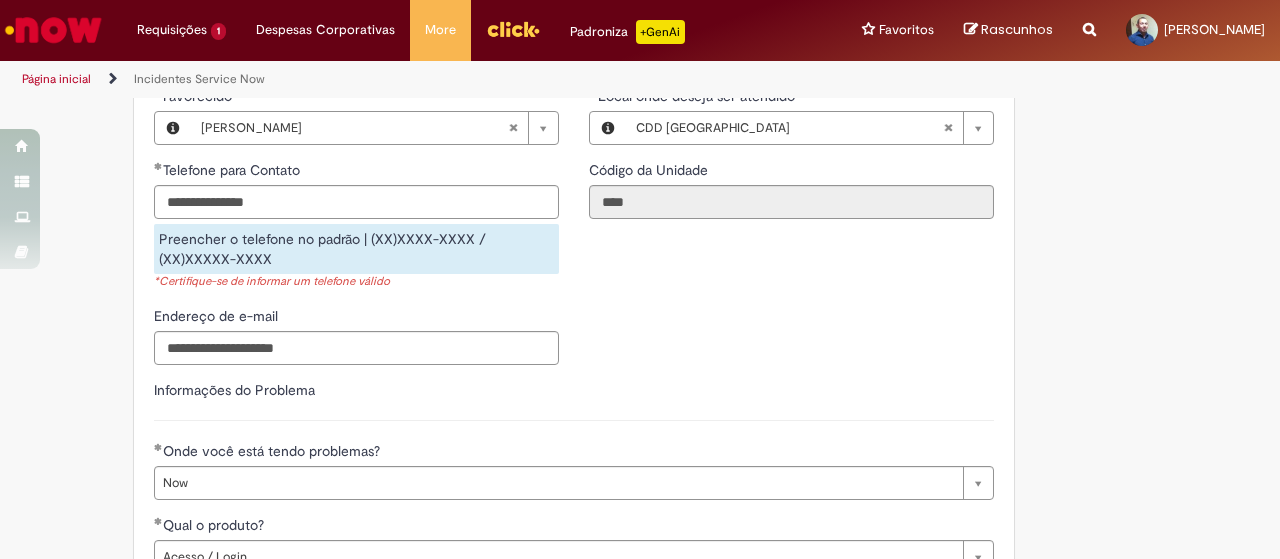 drag, startPoint x: 576, startPoint y: 305, endPoint x: 611, endPoint y: 291, distance: 37.696156 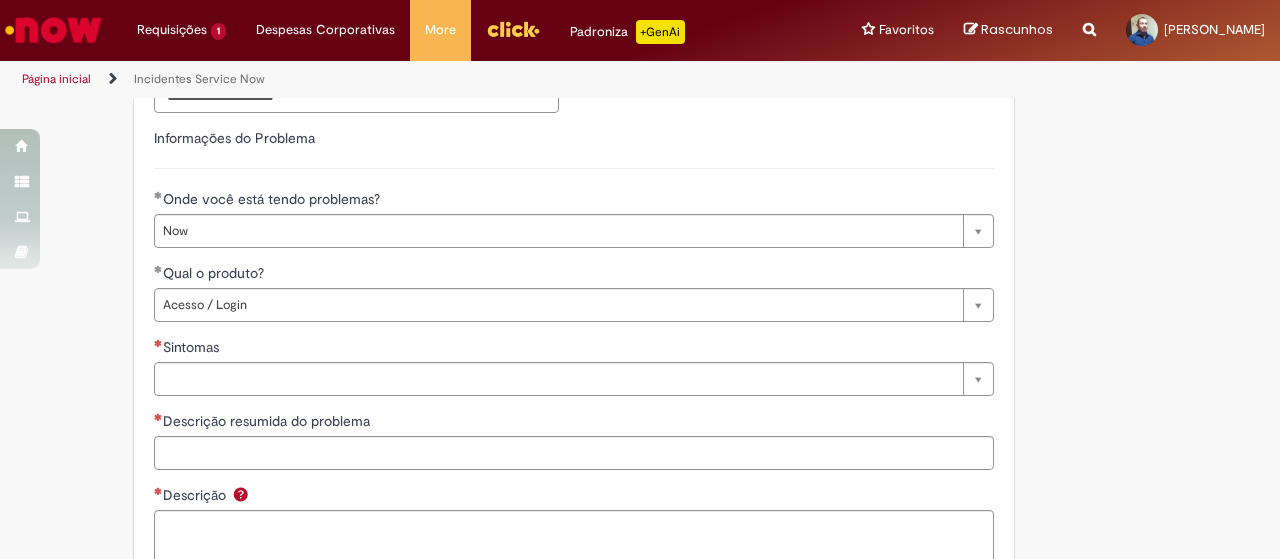 scroll, scrollTop: 900, scrollLeft: 0, axis: vertical 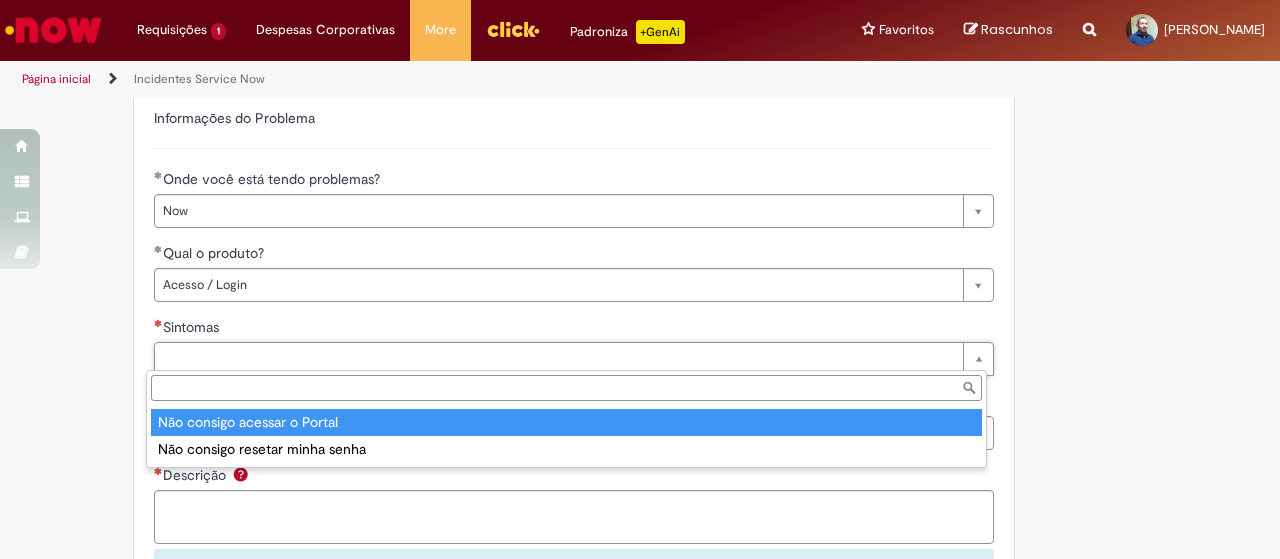 type on "**********" 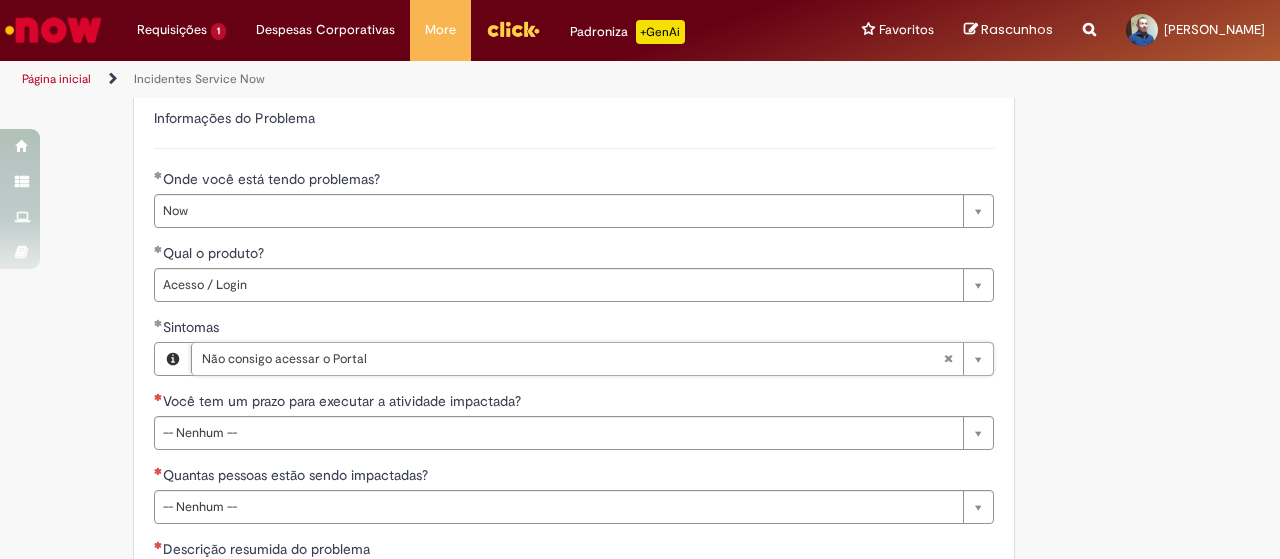 click on "Adicionar a Favoritos
Incidentes Service Now
Oferta destinada à abertura de incidentes no ServiceNow.
Para Relatar Incidentes em Produtos Específicos da Plataforma ServiceNow
Abra este registro para relatar problemas relacionados a funcionalidades que estavam operando corretamente anteriormente, mas que agora não estão funcionando ou estão apresentando falhas. Esse incidente pode estar associado a um dos seguintes produtos da plataforma ServiceNow ou sistemas internos:
Click
Now
Lupi
Now One
Se o seu problema for relacionado a sistemas externos ou plataformas fora do escopo da ServiceNow, como:
SAP
VD
Workday
Office 365
ConectaFahz
Aurora
WMS
BEES
Authenticator     entre outros...
Por favor, abra um incidente no  Portal NOW Global.
Importante
Urgência Grupo resolvedor     FUNCTIONS NOW - Plataforma Suporte" at bounding box center (542, 83) 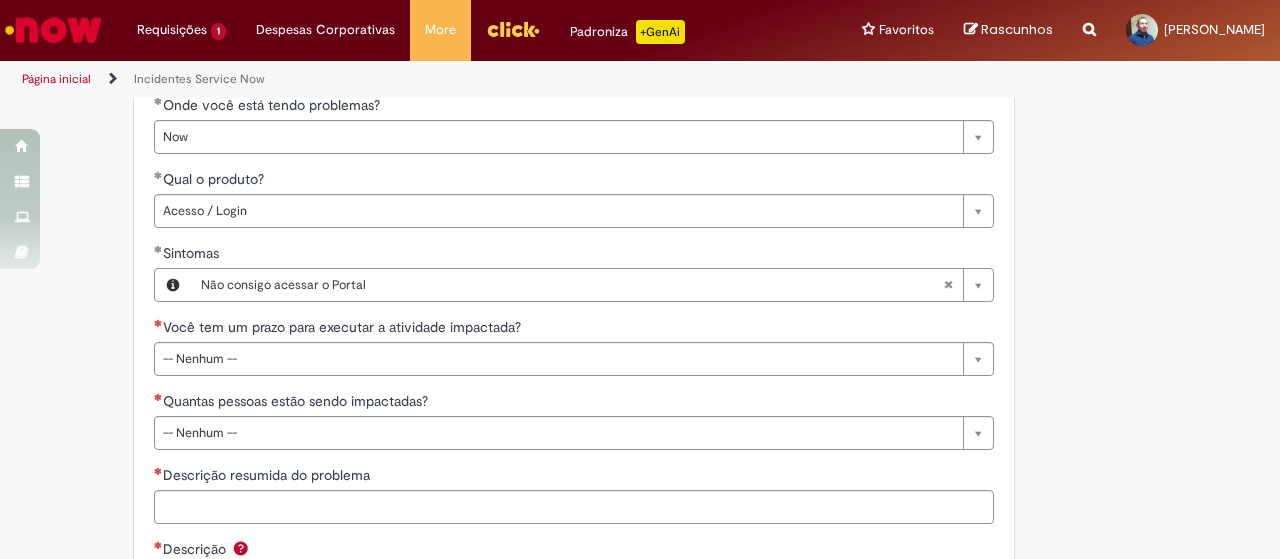 scroll, scrollTop: 1100, scrollLeft: 0, axis: vertical 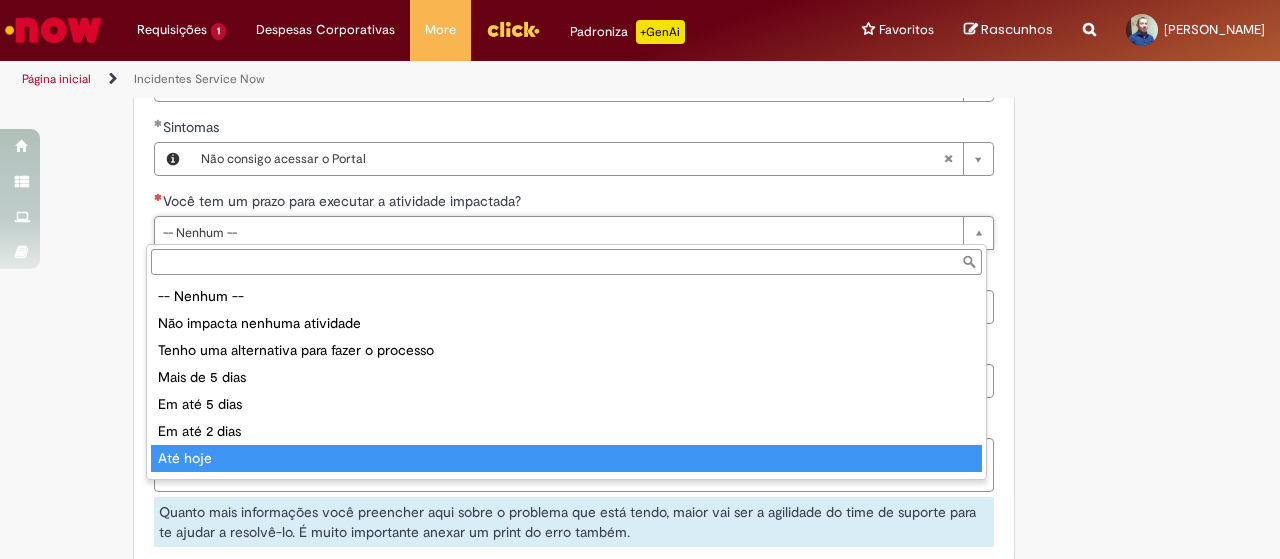 drag, startPoint x: 202, startPoint y: 461, endPoint x: 144, endPoint y: 407, distance: 79.24645 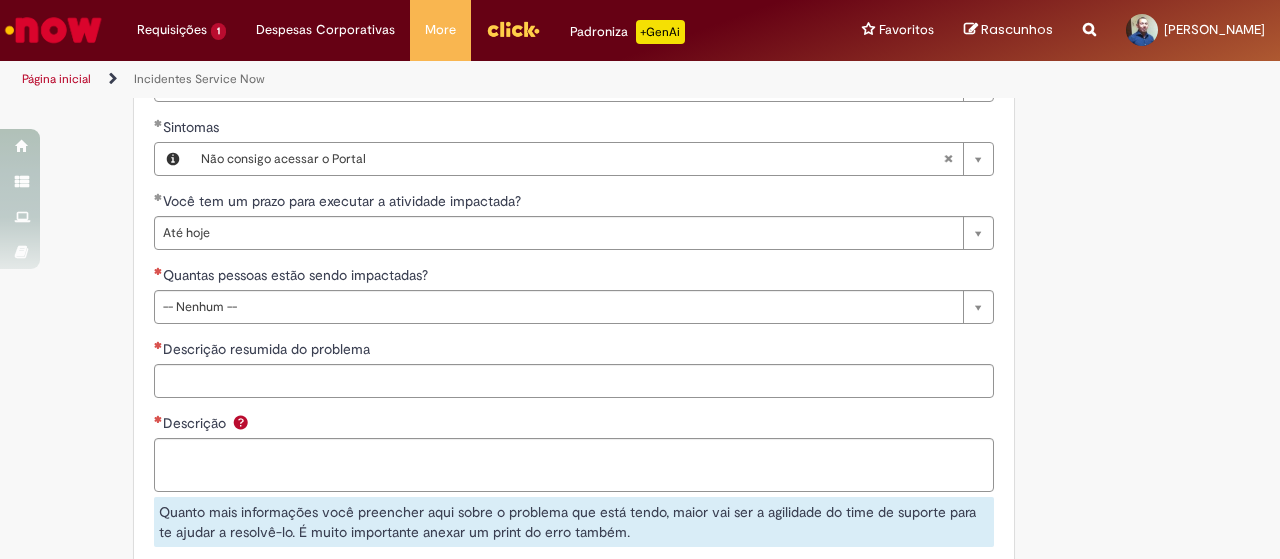 click on "Adicionar a Favoritos
Incidentes Service Now
Oferta destinada à abertura de incidentes no ServiceNow.
Para Relatar Incidentes em Produtos Específicos da Plataforma ServiceNow
Abra este registro para relatar problemas relacionados a funcionalidades que estavam operando corretamente anteriormente, mas que agora não estão funcionando ou estão apresentando falhas. Esse incidente pode estar associado a um dos seguintes produtos da plataforma ServiceNow ou sistemas internos:
Click
Now
Lupi
Now One
Se o seu problema for relacionado a sistemas externos ou plataformas fora do escopo da ServiceNow, como:
SAP
VD
Workday
Office 365
ConectaFahz
Aurora
WMS
BEES
Authenticator     entre outros...
Por favor, abra um incidente no  Portal NOW Global.
Importante
Urgência Grupo resolvedor     FUNCTIONS NOW - Plataforma Suporte" at bounding box center (542, -117) 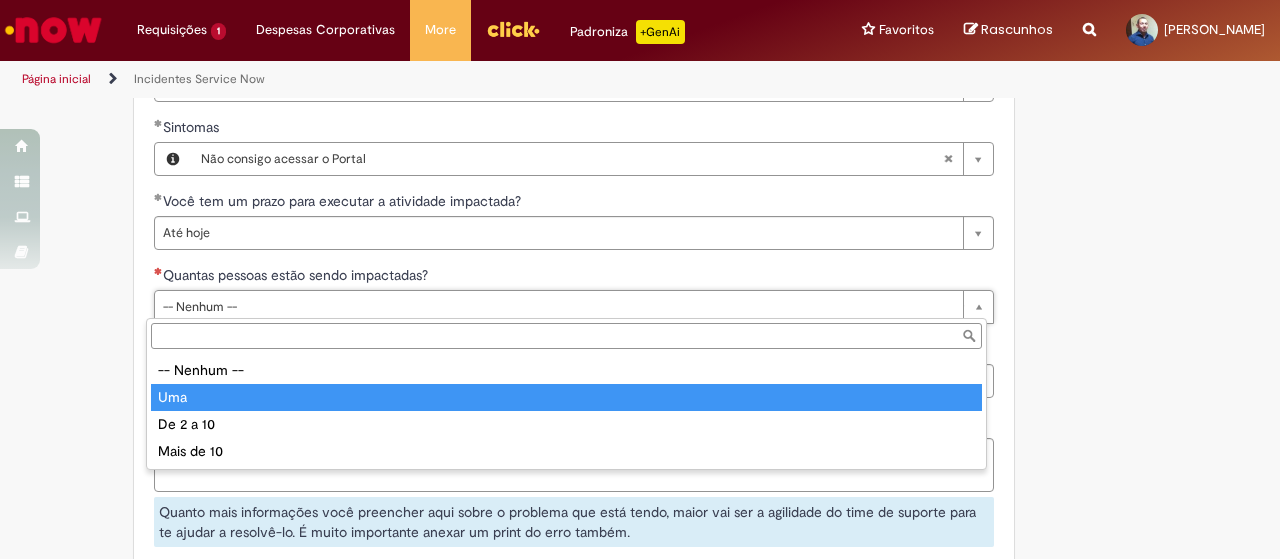 drag, startPoint x: 181, startPoint y: 398, endPoint x: 122, endPoint y: 363, distance: 68.60029 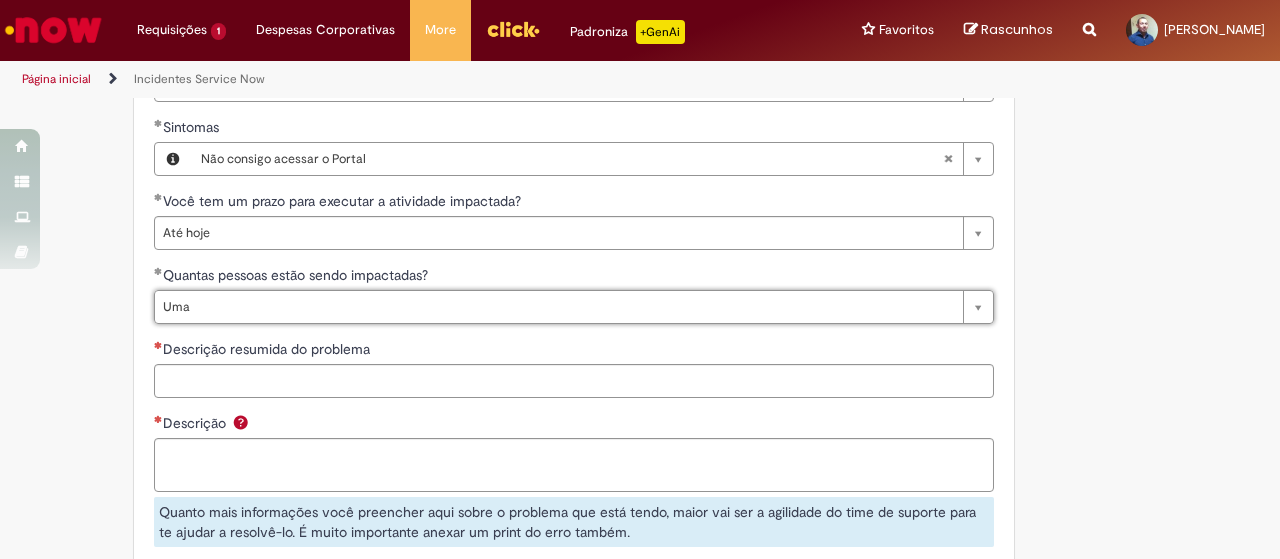 click on "Adicionar a Favoritos
Incidentes Service Now
Oferta destinada à abertura de incidentes no ServiceNow.
Para Relatar Incidentes em Produtos Específicos da Plataforma ServiceNow
Abra este registro para relatar problemas relacionados a funcionalidades que estavam operando corretamente anteriormente, mas que agora não estão funcionando ou estão apresentando falhas. Esse incidente pode estar associado a um dos seguintes produtos da plataforma ServiceNow ou sistemas internos:
Click
Now
Lupi
Now One
Se o seu problema for relacionado a sistemas externos ou plataformas fora do escopo da ServiceNow, como:
SAP
VD
Workday
Office 365
ConectaFahz
Aurora
WMS
BEES
Authenticator     entre outros...
Por favor, abra um incidente no  Portal NOW Global.
Importante
Urgência Grupo resolvedor     FUNCTIONS NOW - Plataforma Suporte" at bounding box center (542, -117) 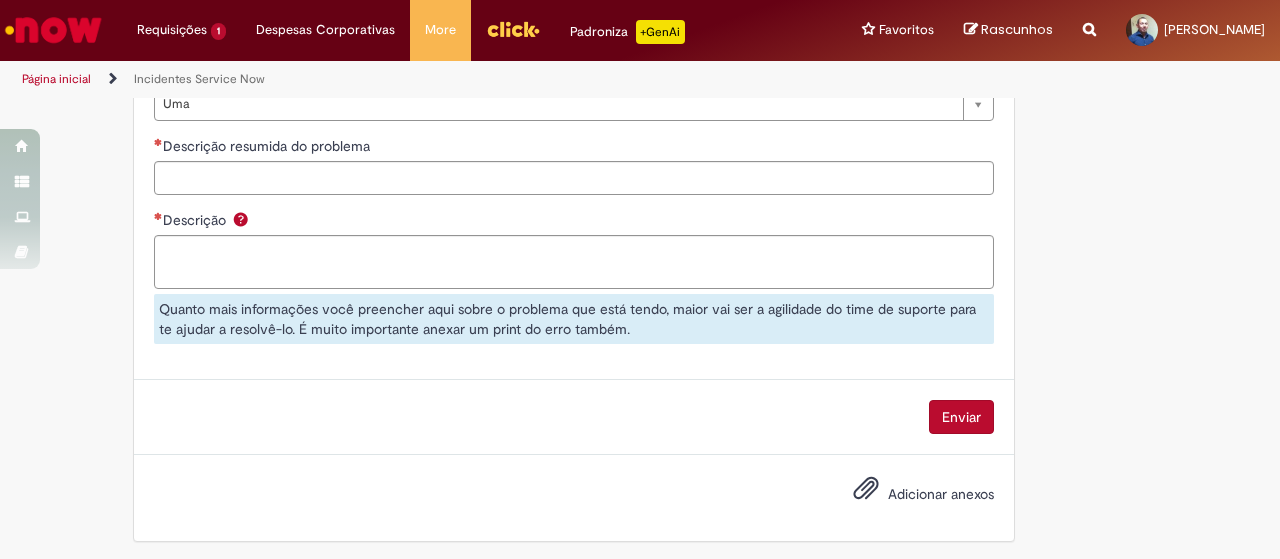 scroll, scrollTop: 1304, scrollLeft: 0, axis: vertical 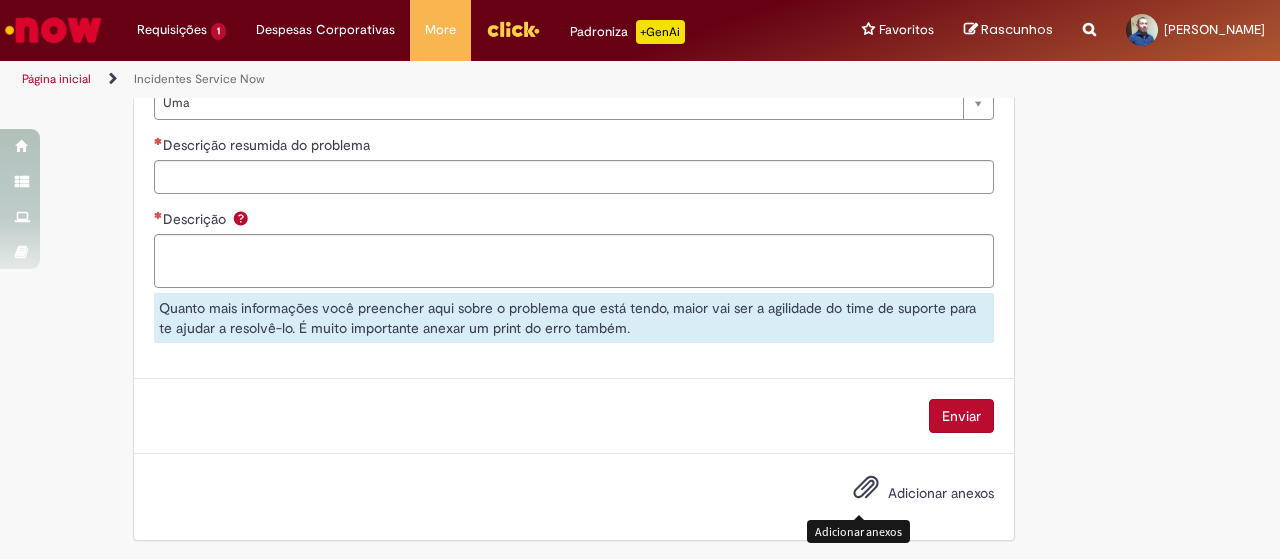 click at bounding box center [866, 488] 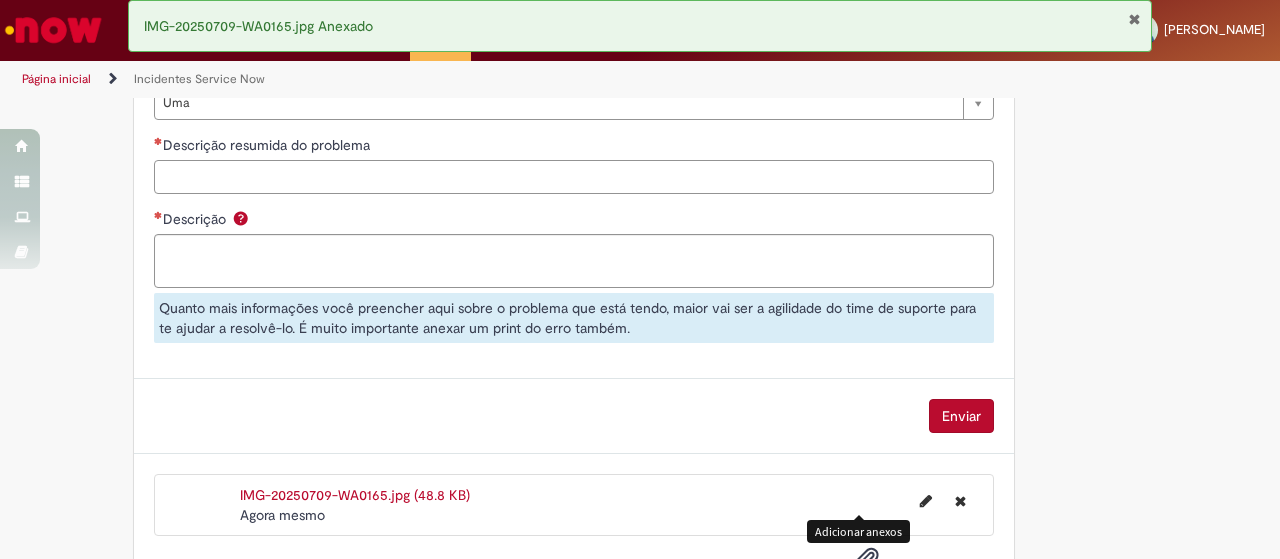 click on "Descrição resumida do problema" at bounding box center [574, 177] 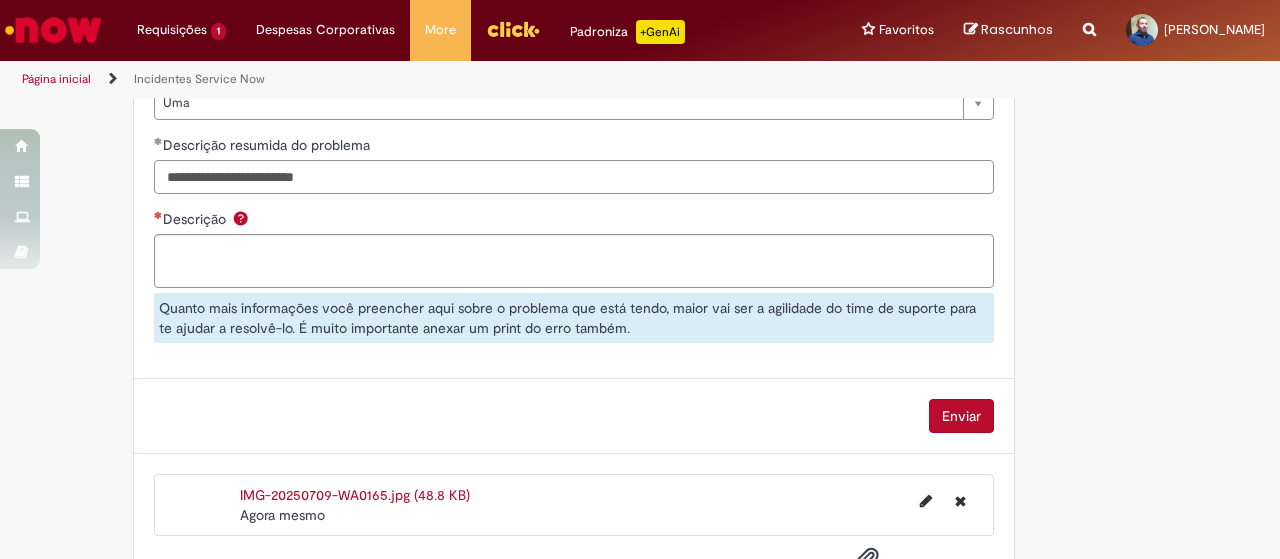 type on "**********" 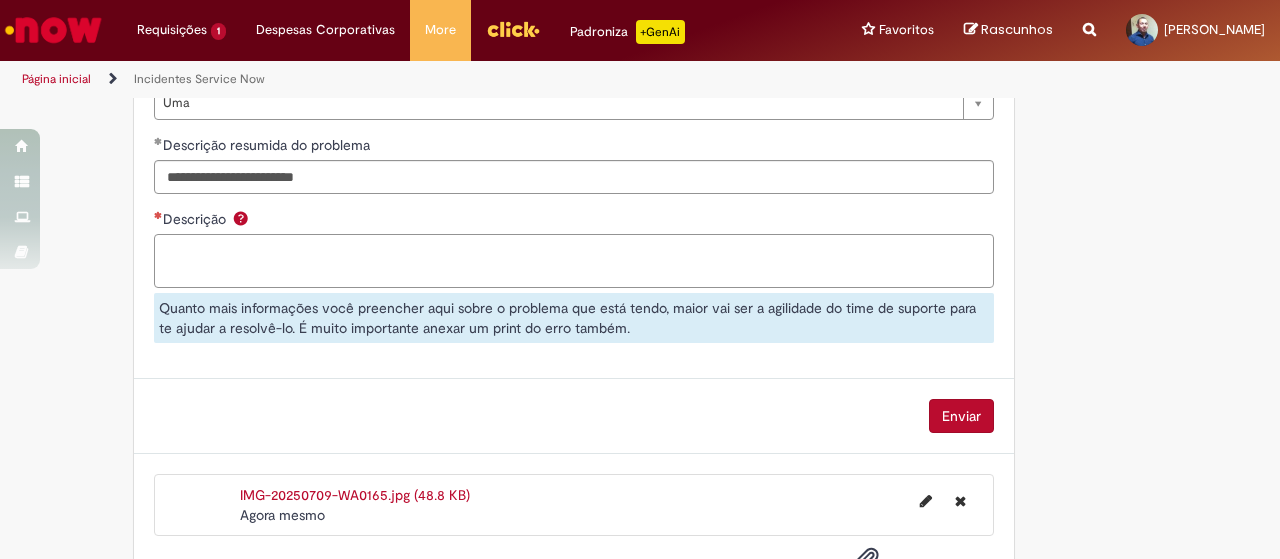 click on "Descrição" at bounding box center [574, 260] 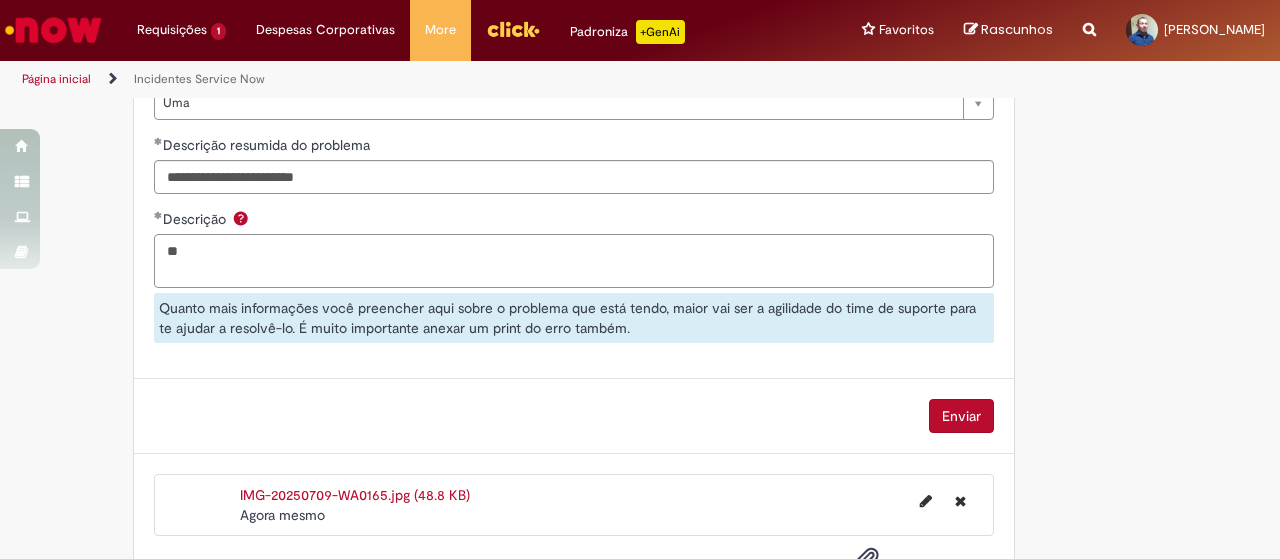 type on "*" 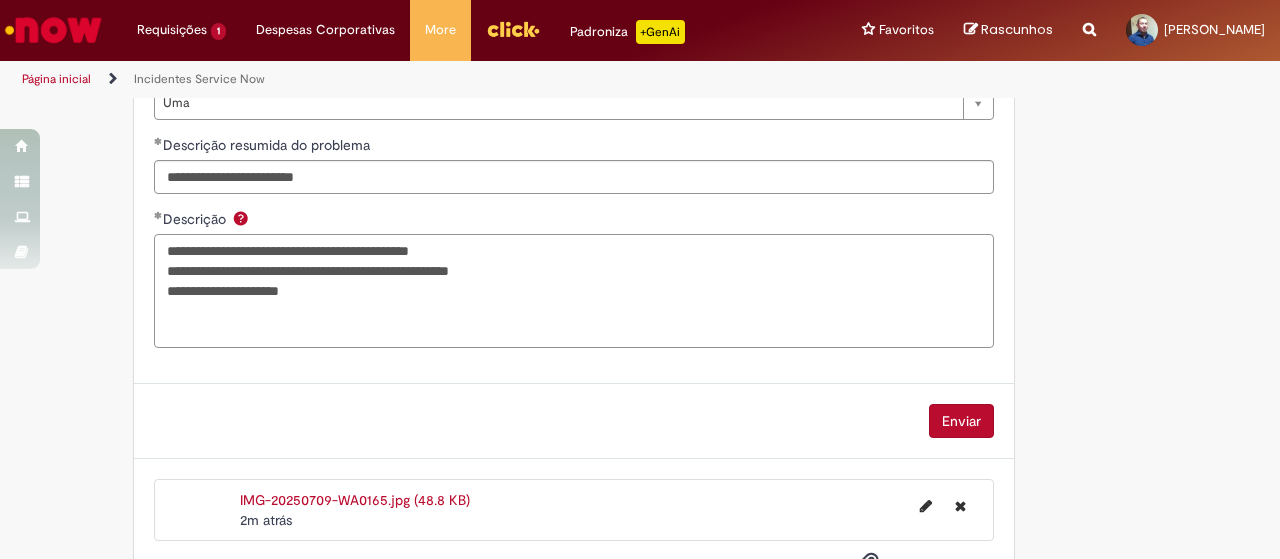 paste on "**********" 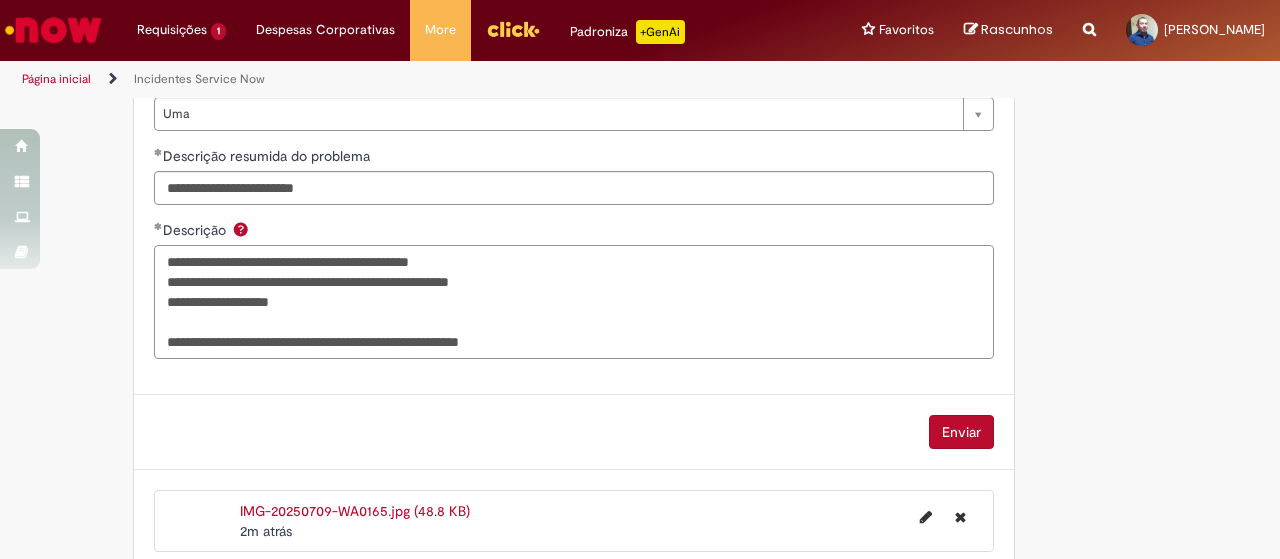 scroll, scrollTop: 1380, scrollLeft: 0, axis: vertical 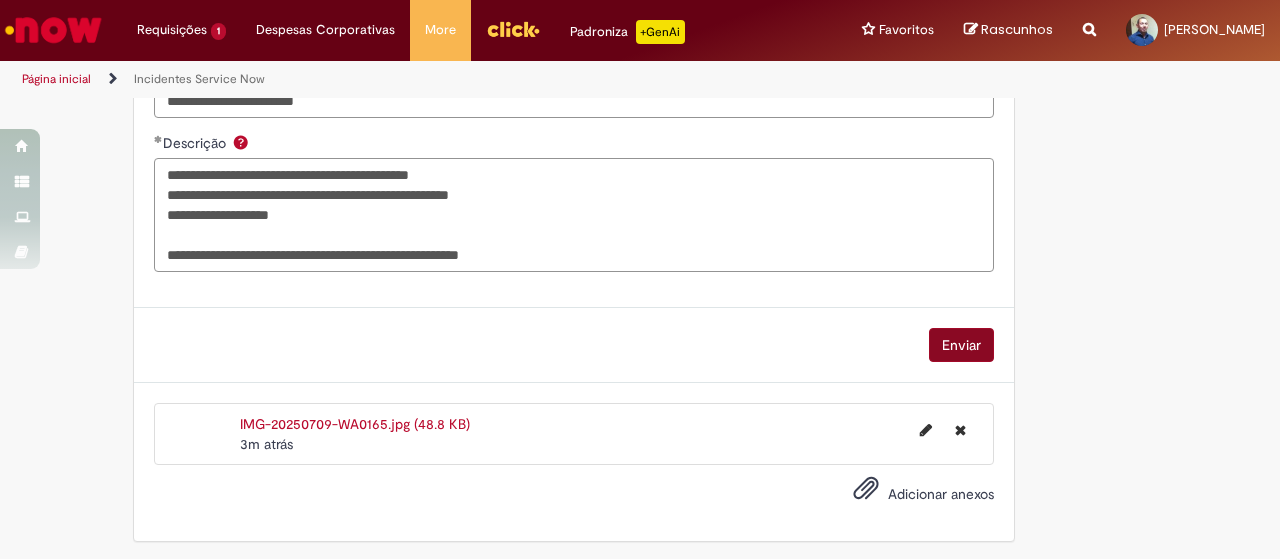 type on "**********" 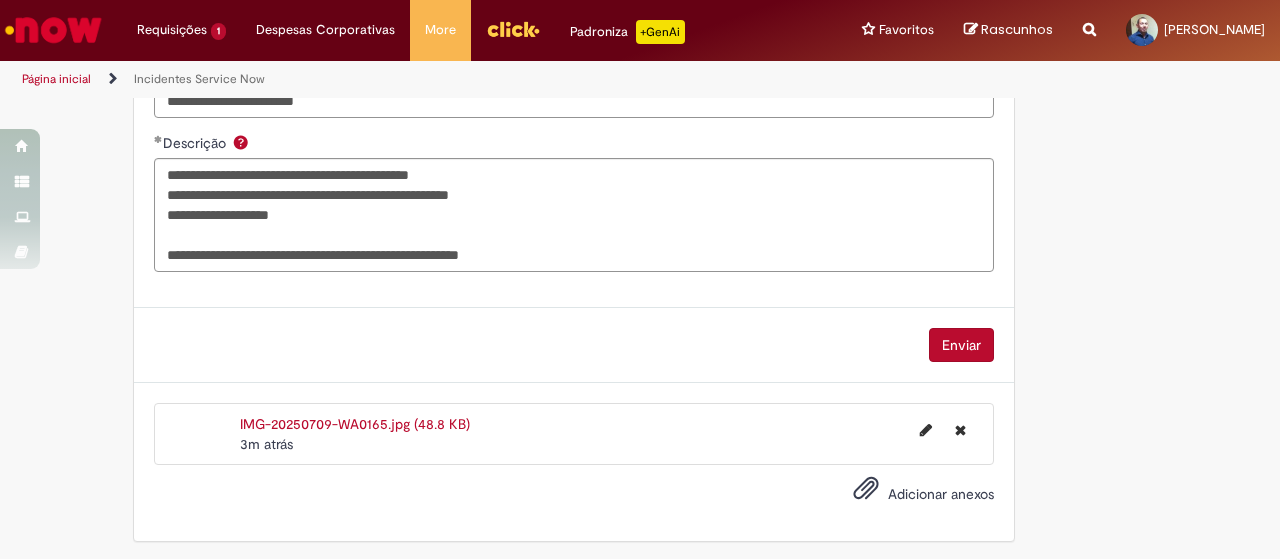 click on "Enviar" at bounding box center (961, 345) 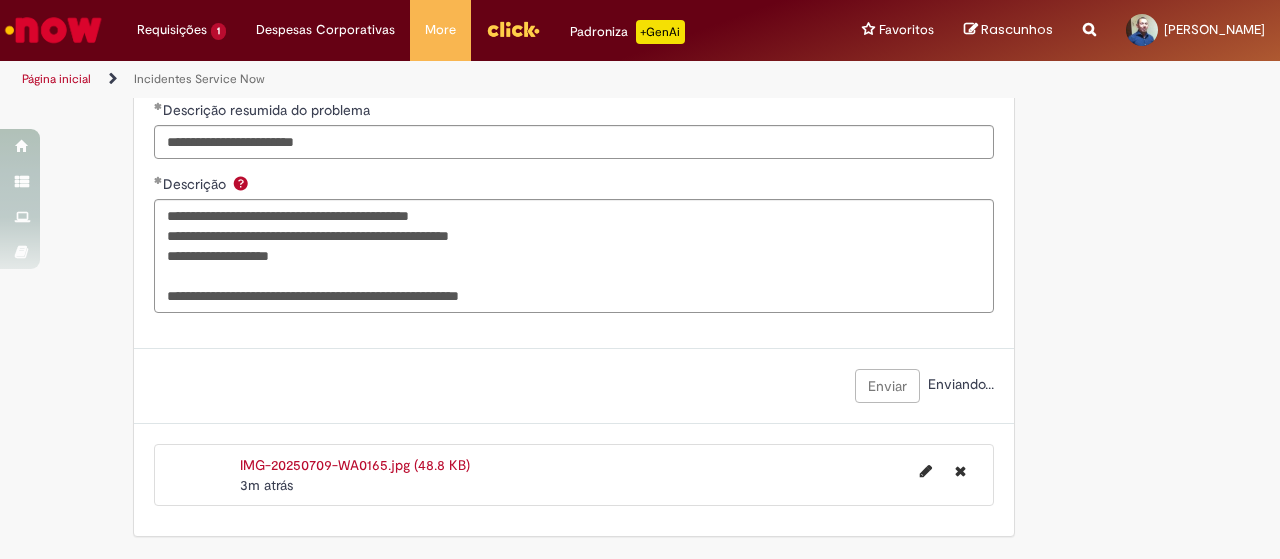 scroll, scrollTop: 1335, scrollLeft: 0, axis: vertical 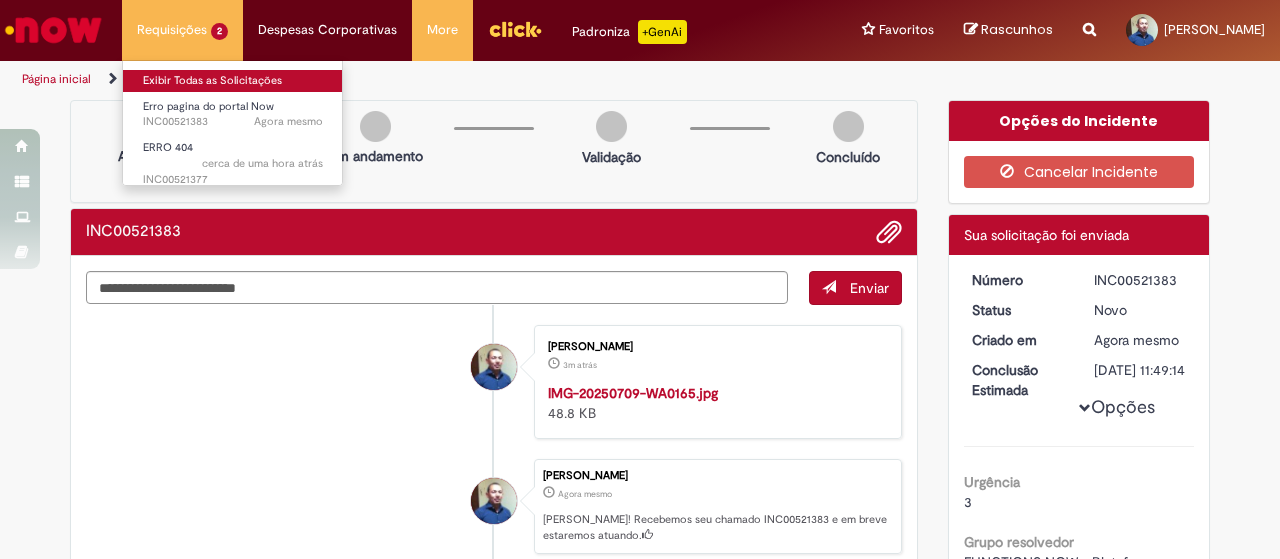click on "Exibir Todas as Solicitações" at bounding box center (233, 81) 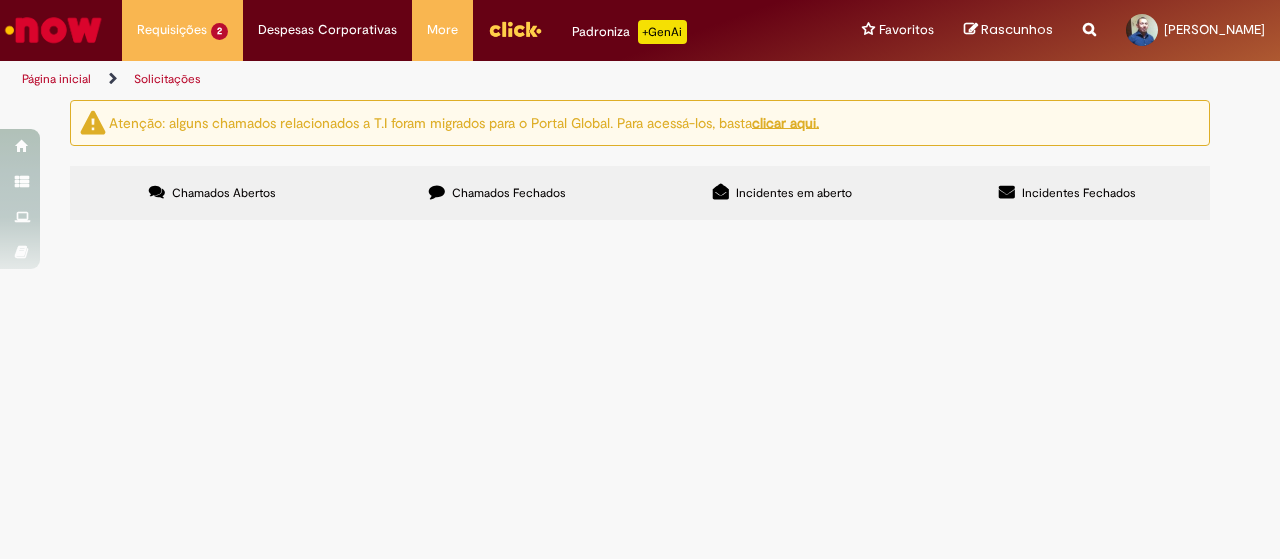 click on "Incidentes em aberto" at bounding box center [794, 193] 